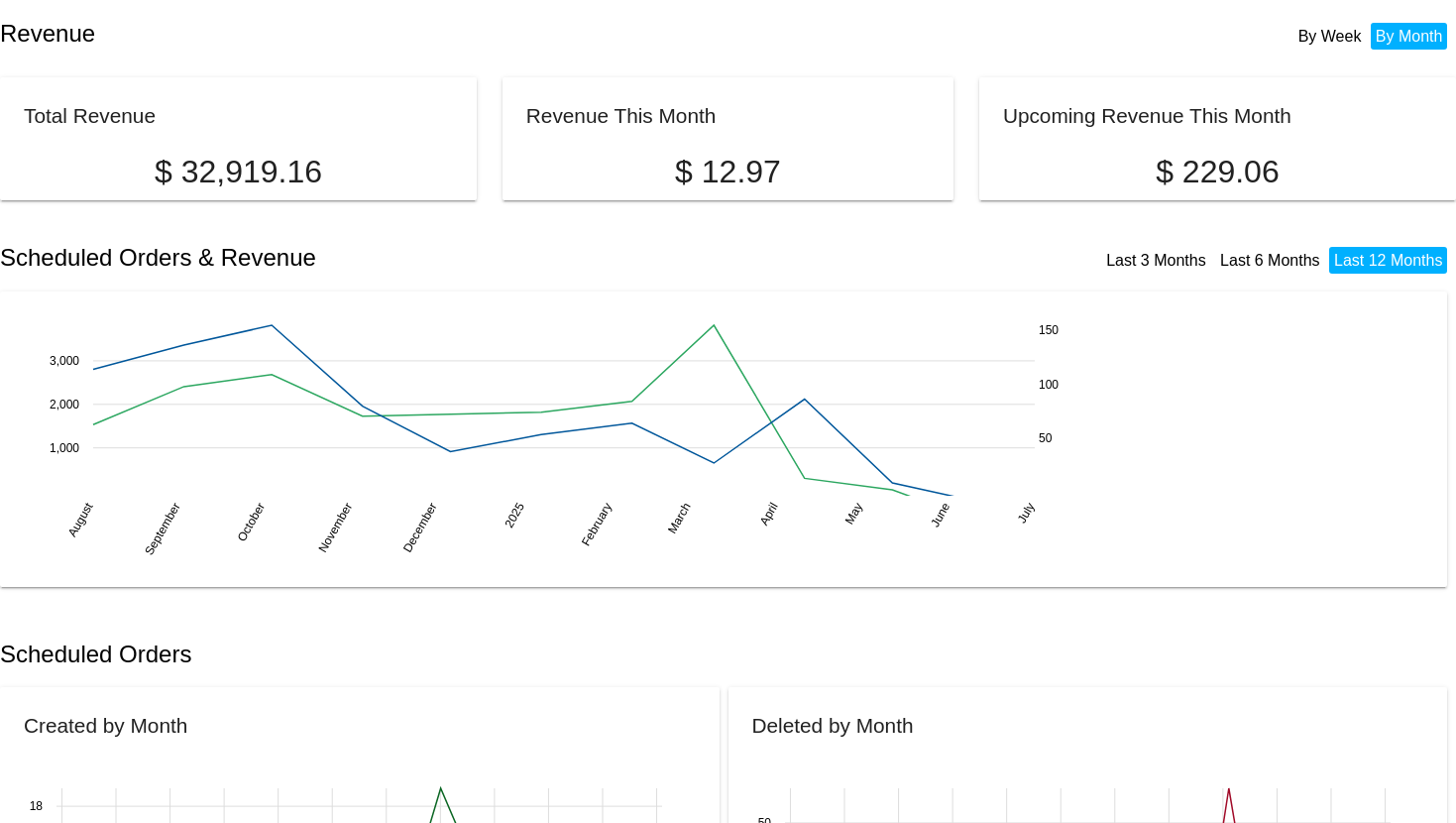 scroll, scrollTop: 0, scrollLeft: 0, axis: both 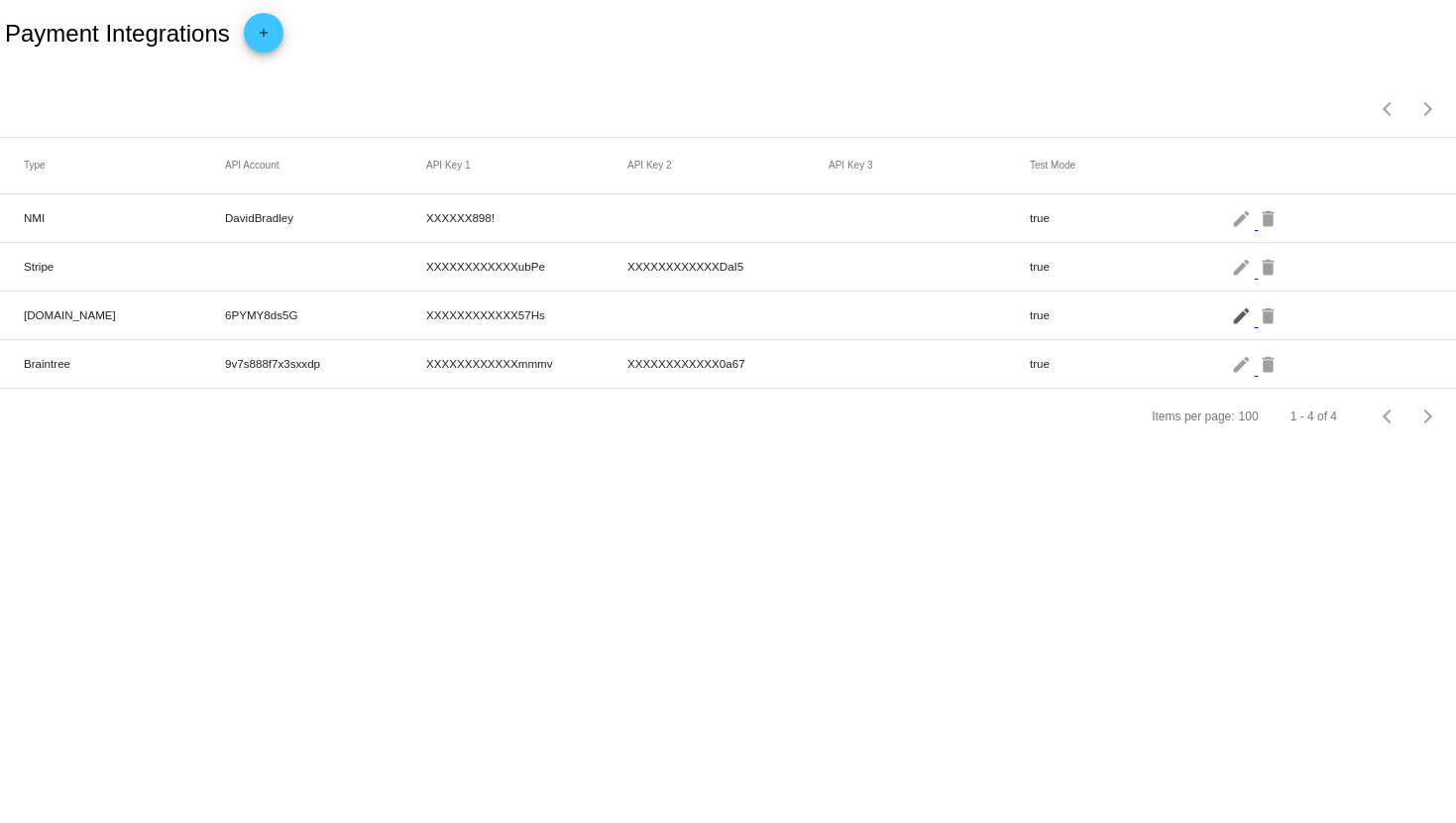 click on "edit" 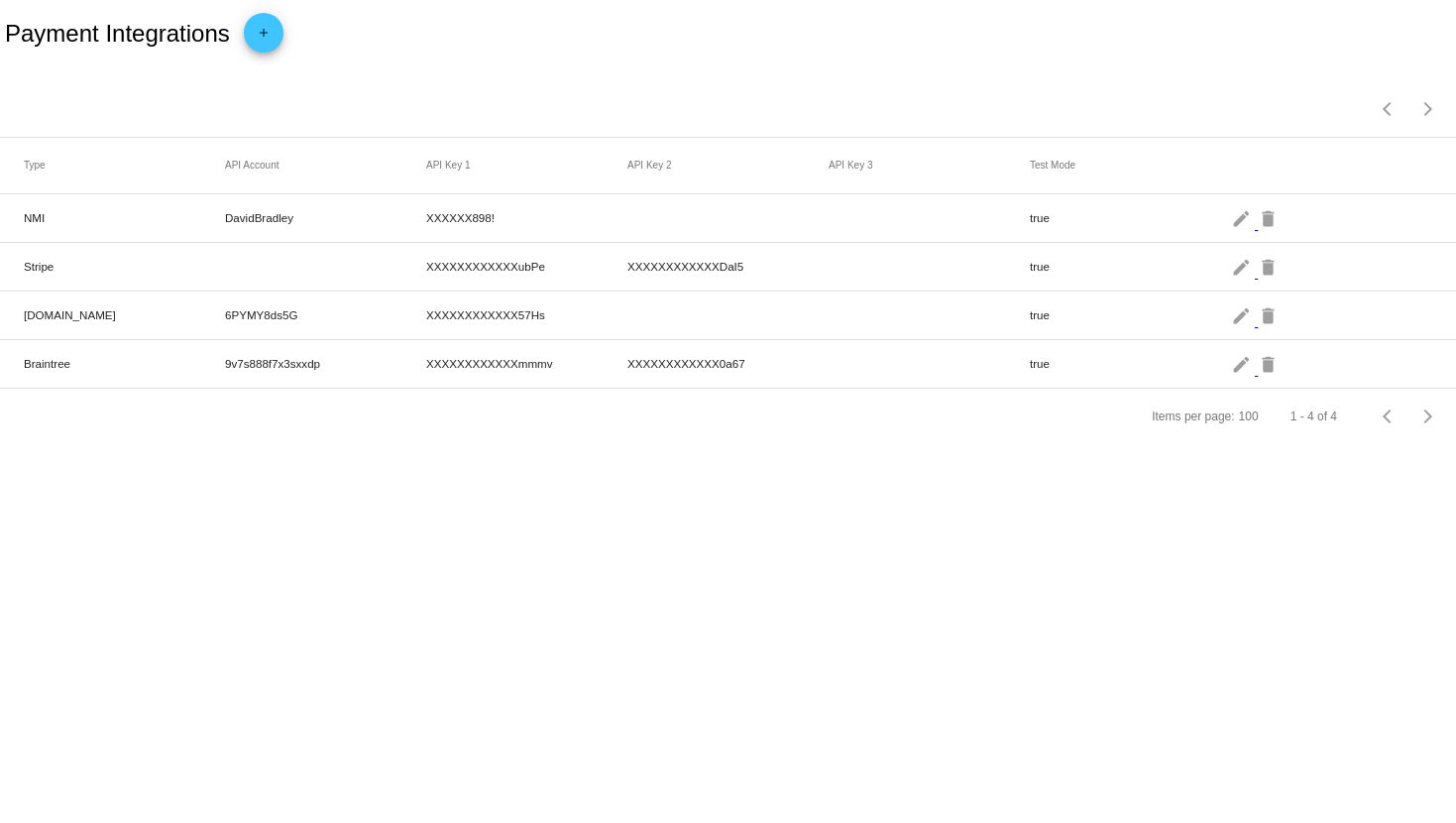 scroll, scrollTop: 0, scrollLeft: 0, axis: both 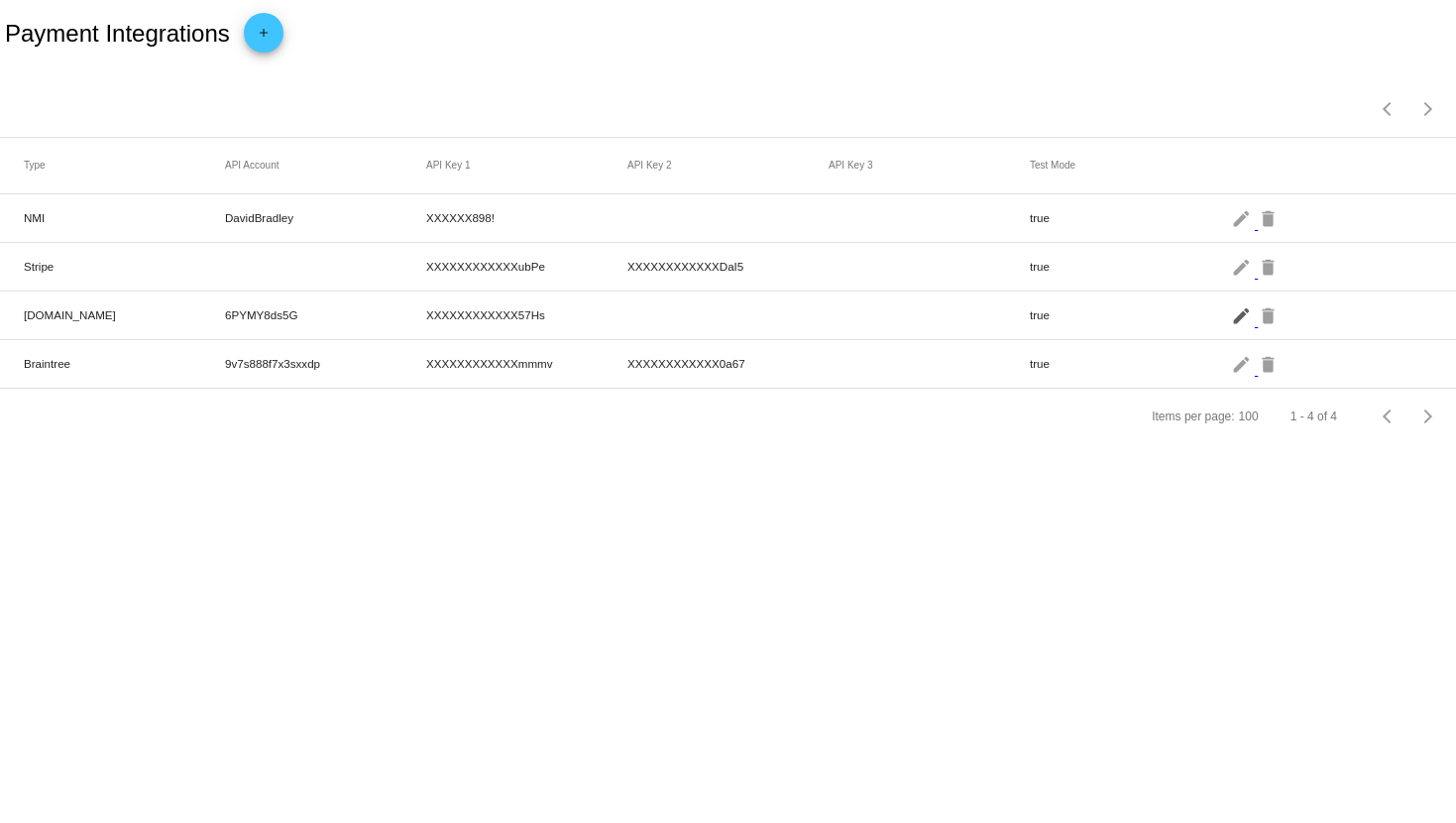 click on "edit" 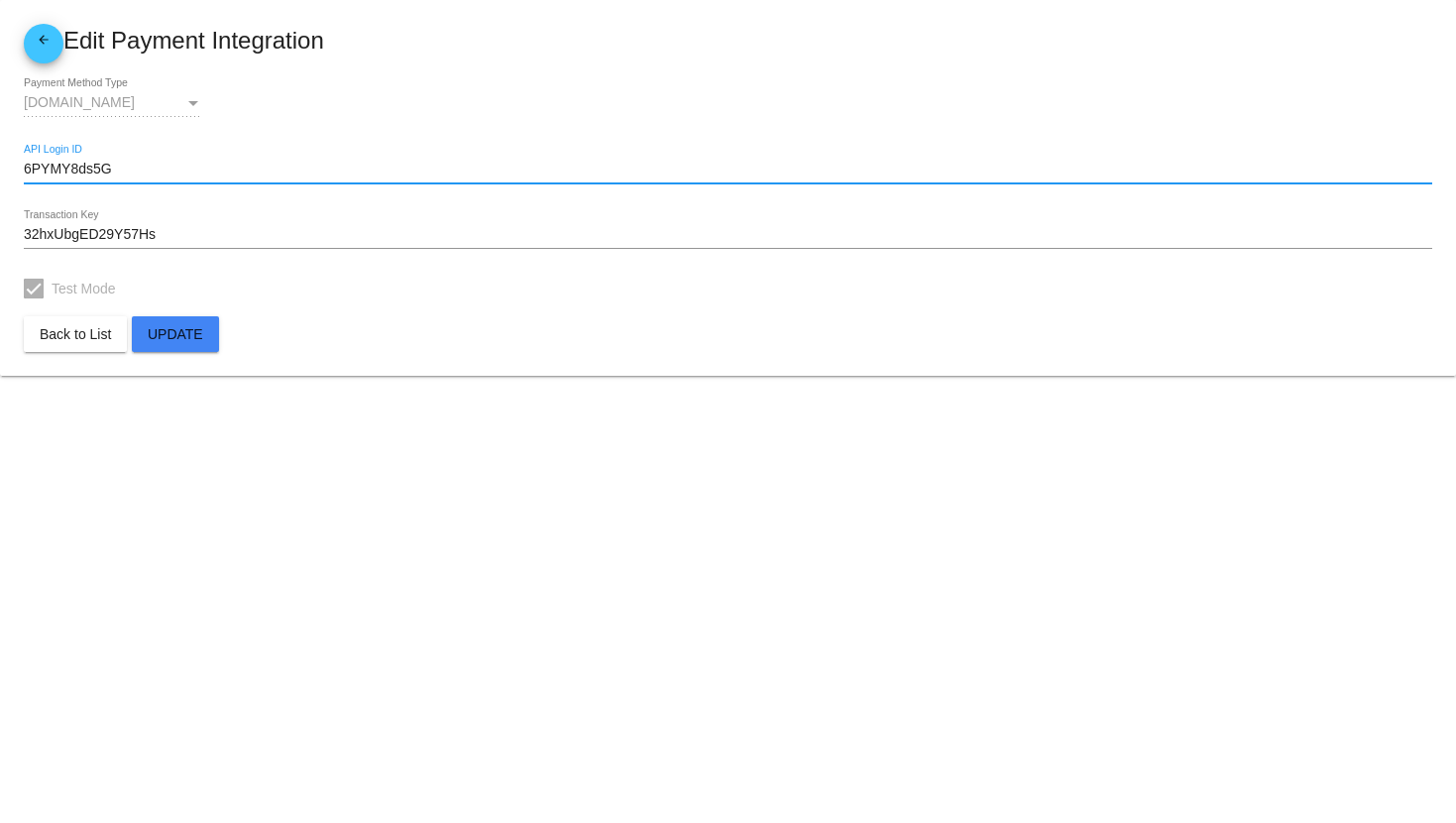 drag, startPoint x: 149, startPoint y: 166, endPoint x: 10, endPoint y: 169, distance: 139.03237 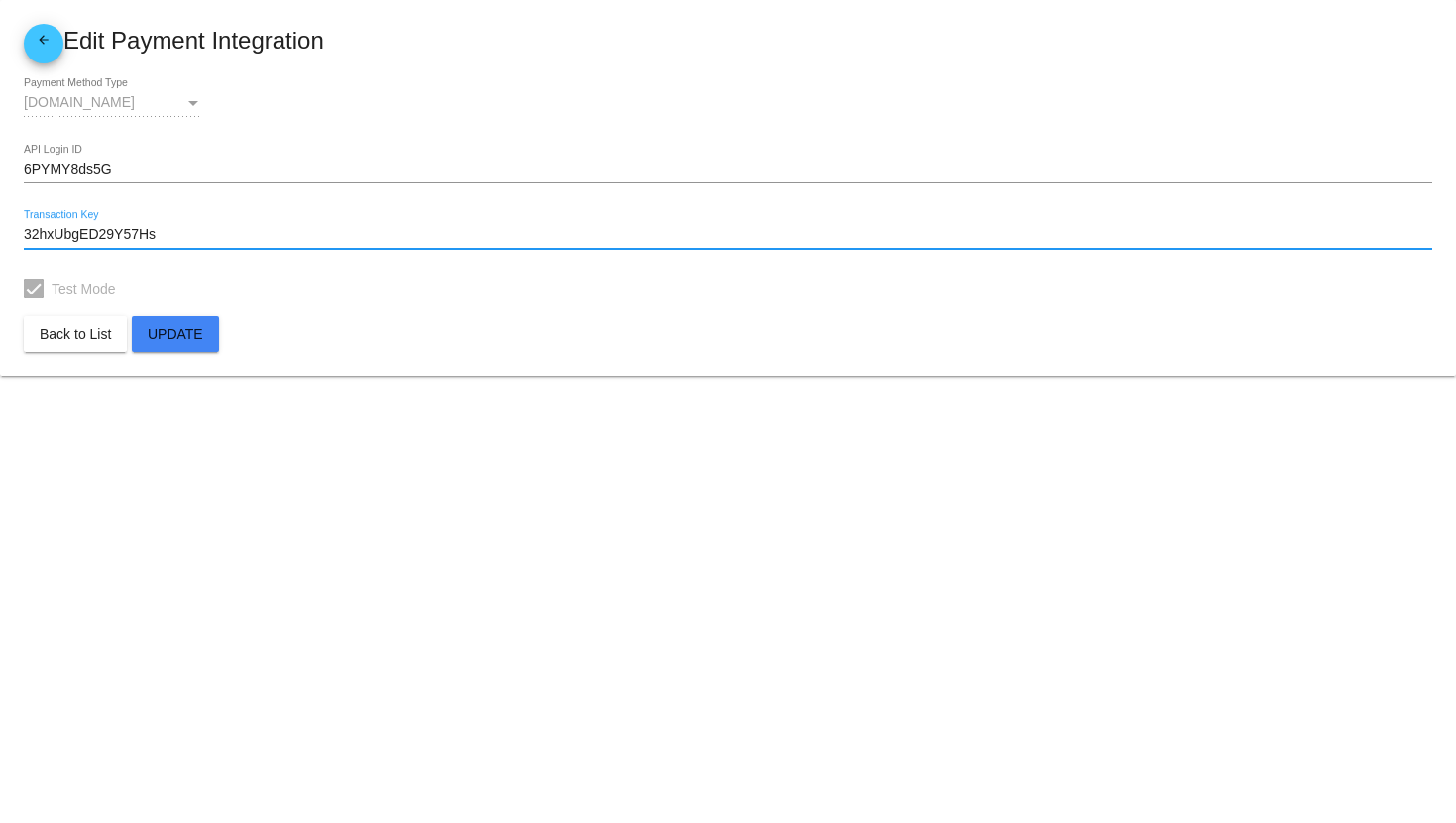 click on "32hxUbgED29Y57Hs
Transaction Key" 